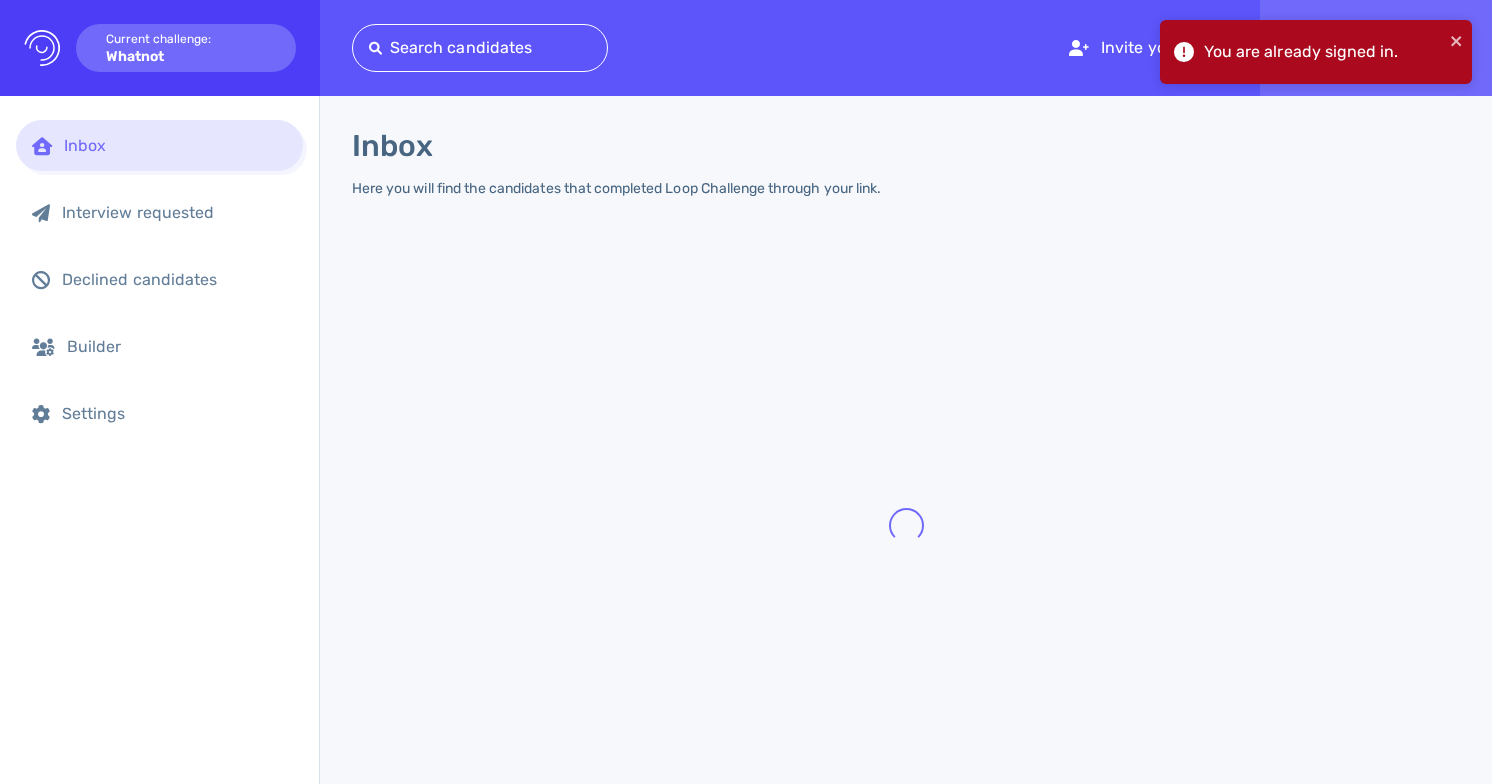 scroll, scrollTop: 0, scrollLeft: 0, axis: both 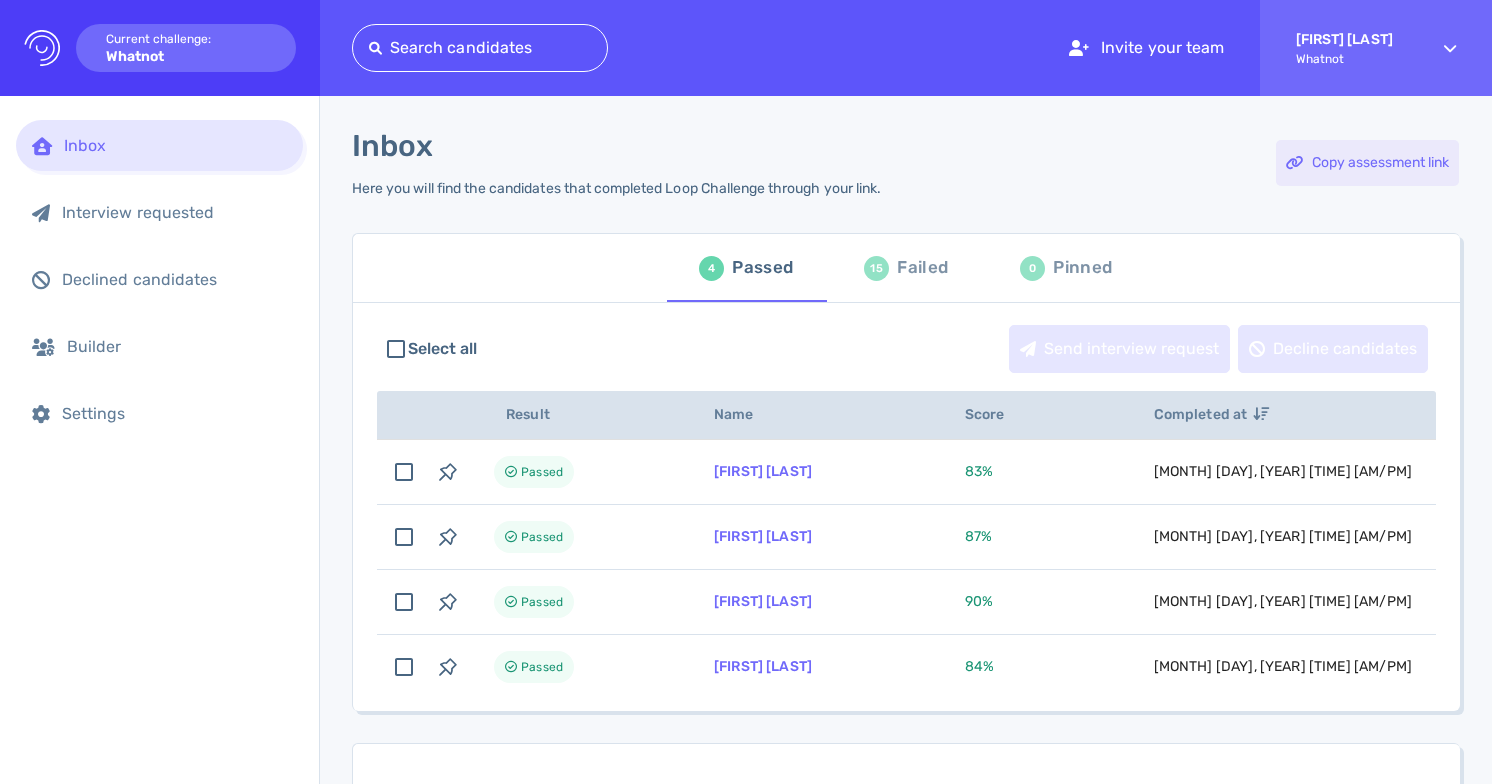 click on "Copy assessment link" at bounding box center (1367, 163) 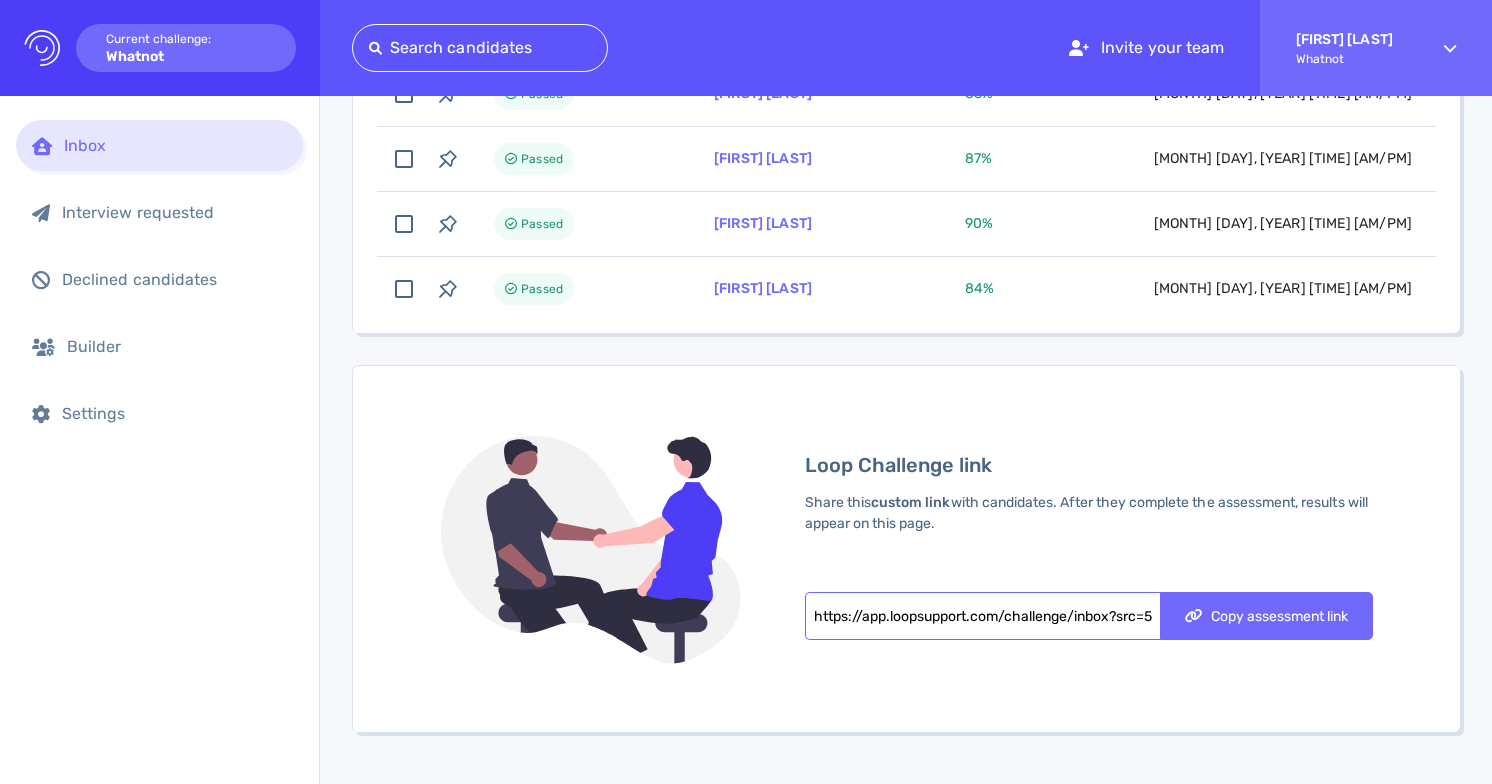 scroll, scrollTop: 502, scrollLeft: 0, axis: vertical 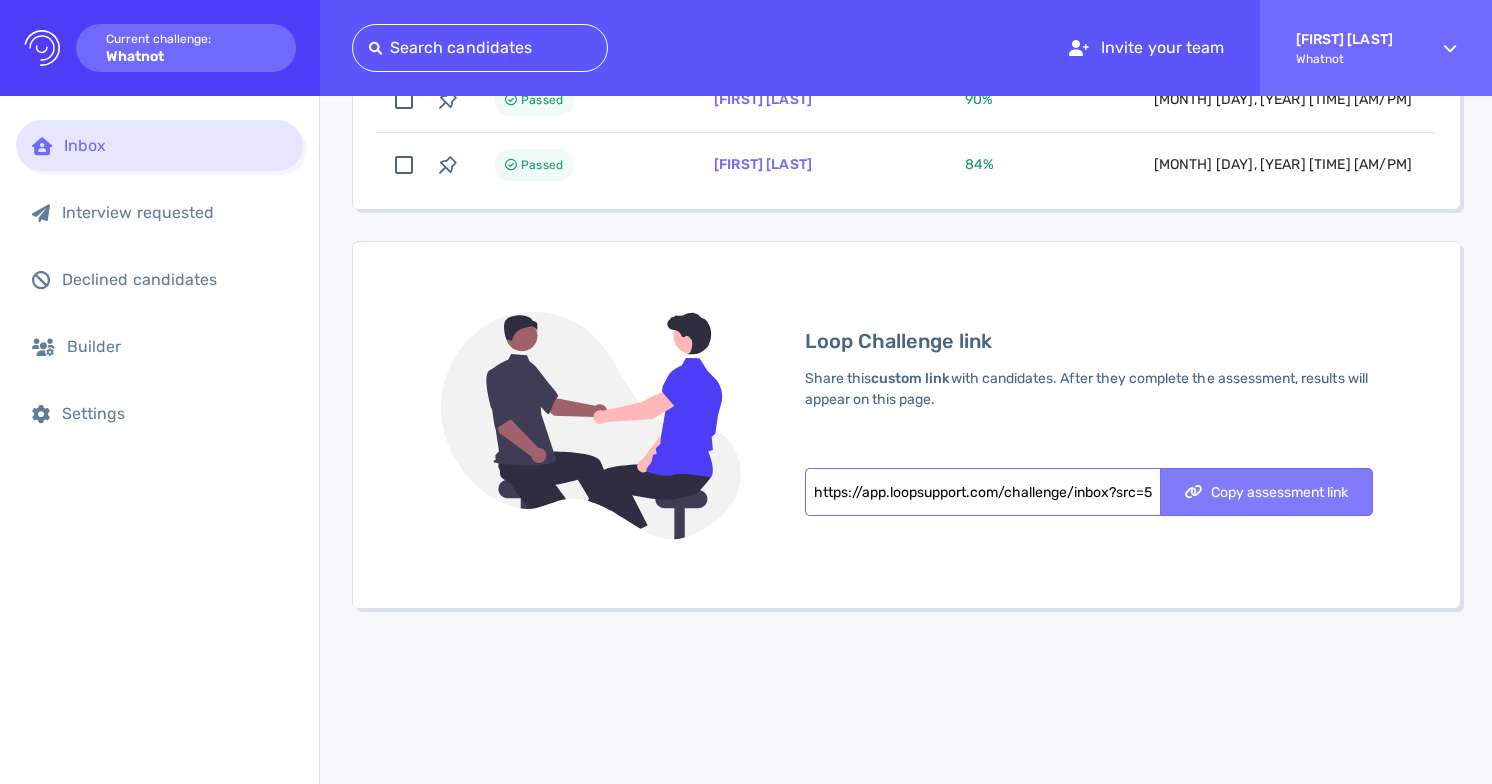 click on "Copy assessment link" at bounding box center [1266, 492] 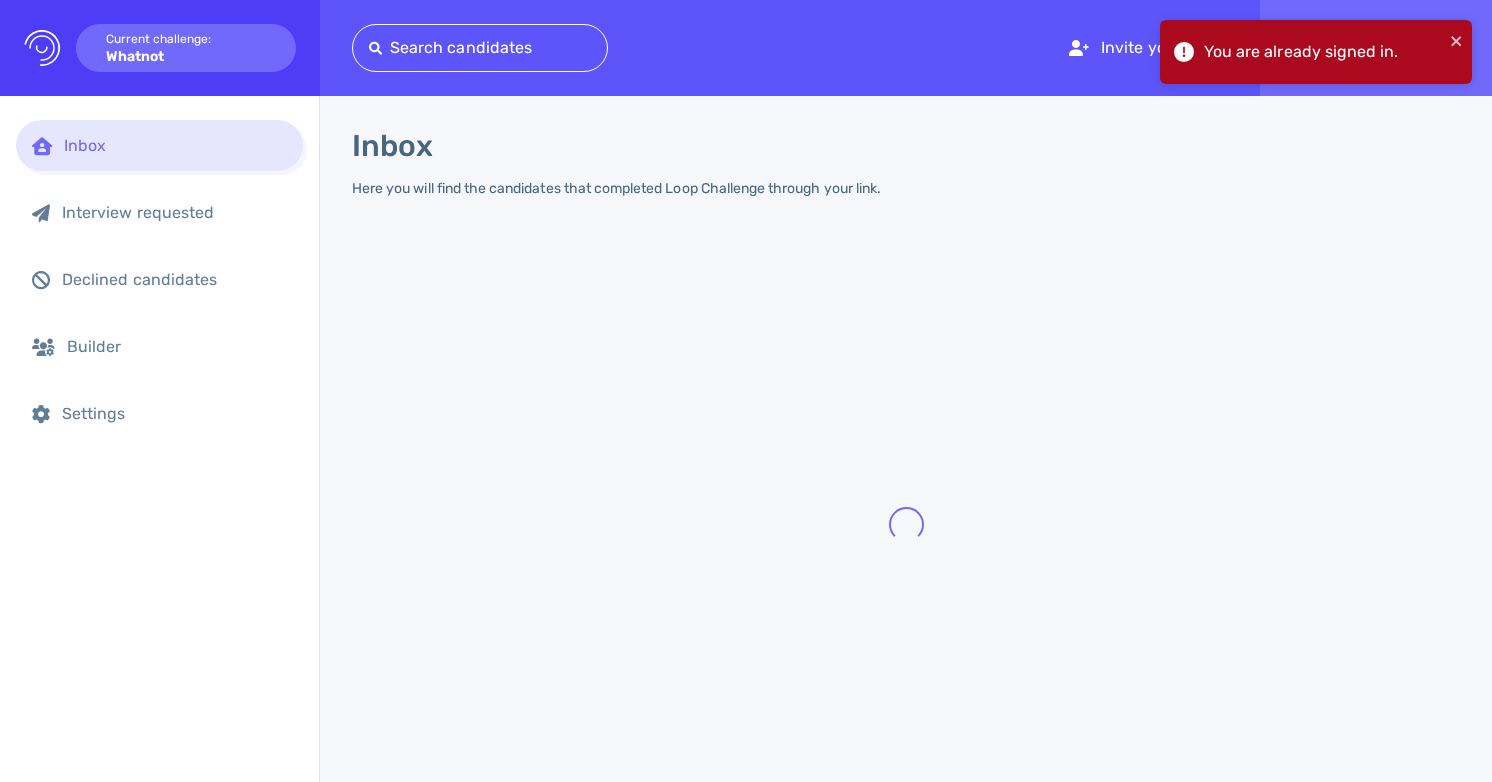 scroll, scrollTop: 0, scrollLeft: 0, axis: both 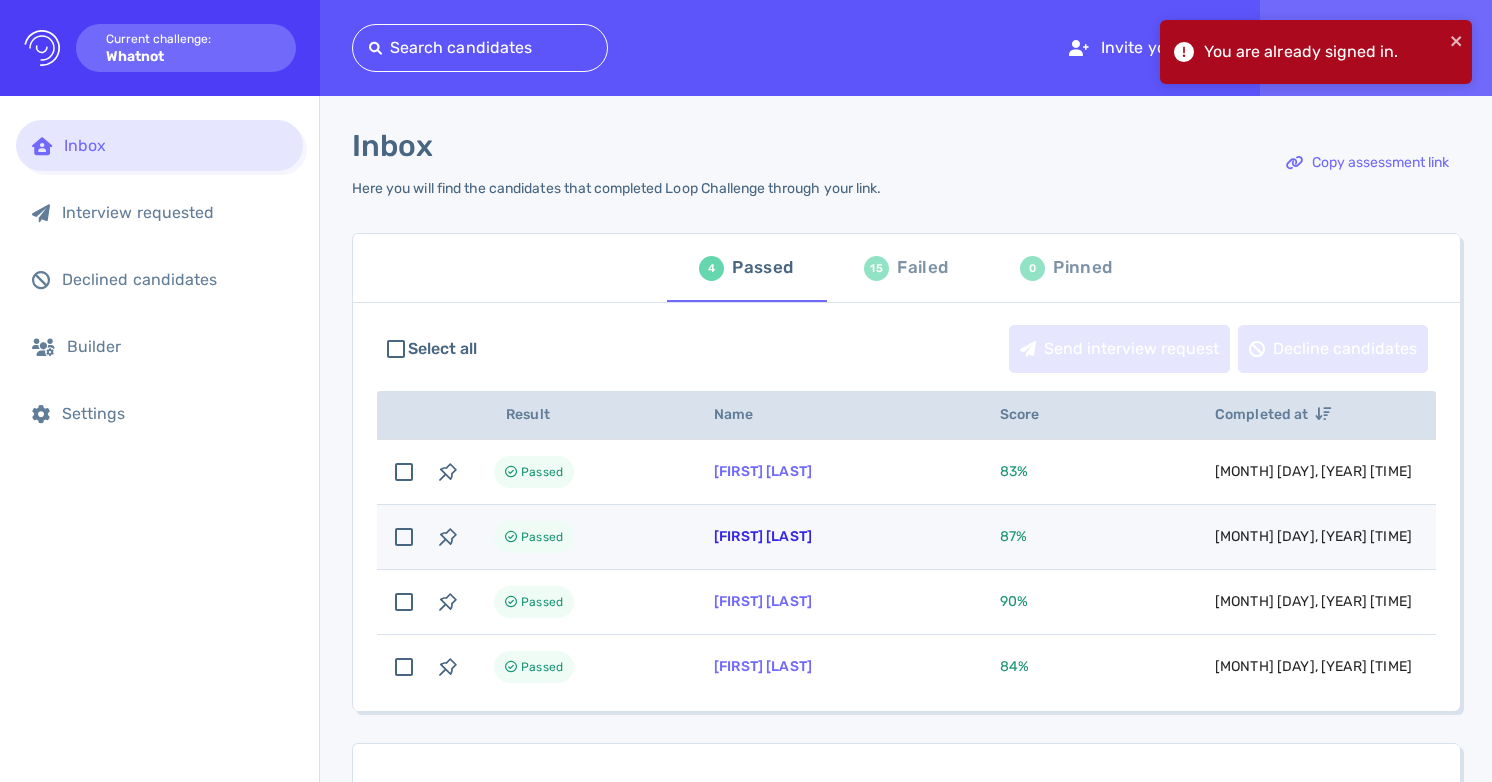 click on "Alexica Moreira" at bounding box center [763, 536] 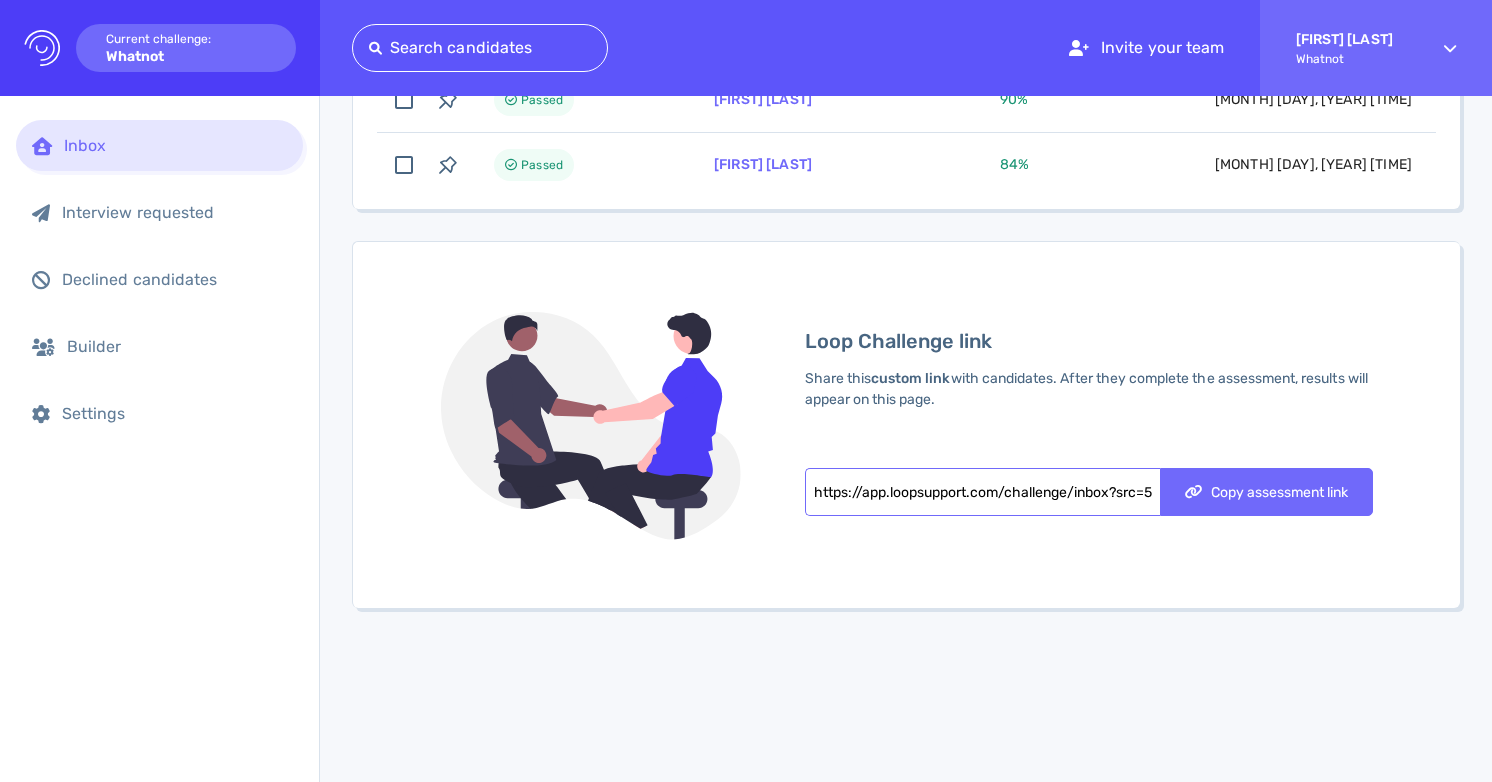 scroll, scrollTop: 504, scrollLeft: 0, axis: vertical 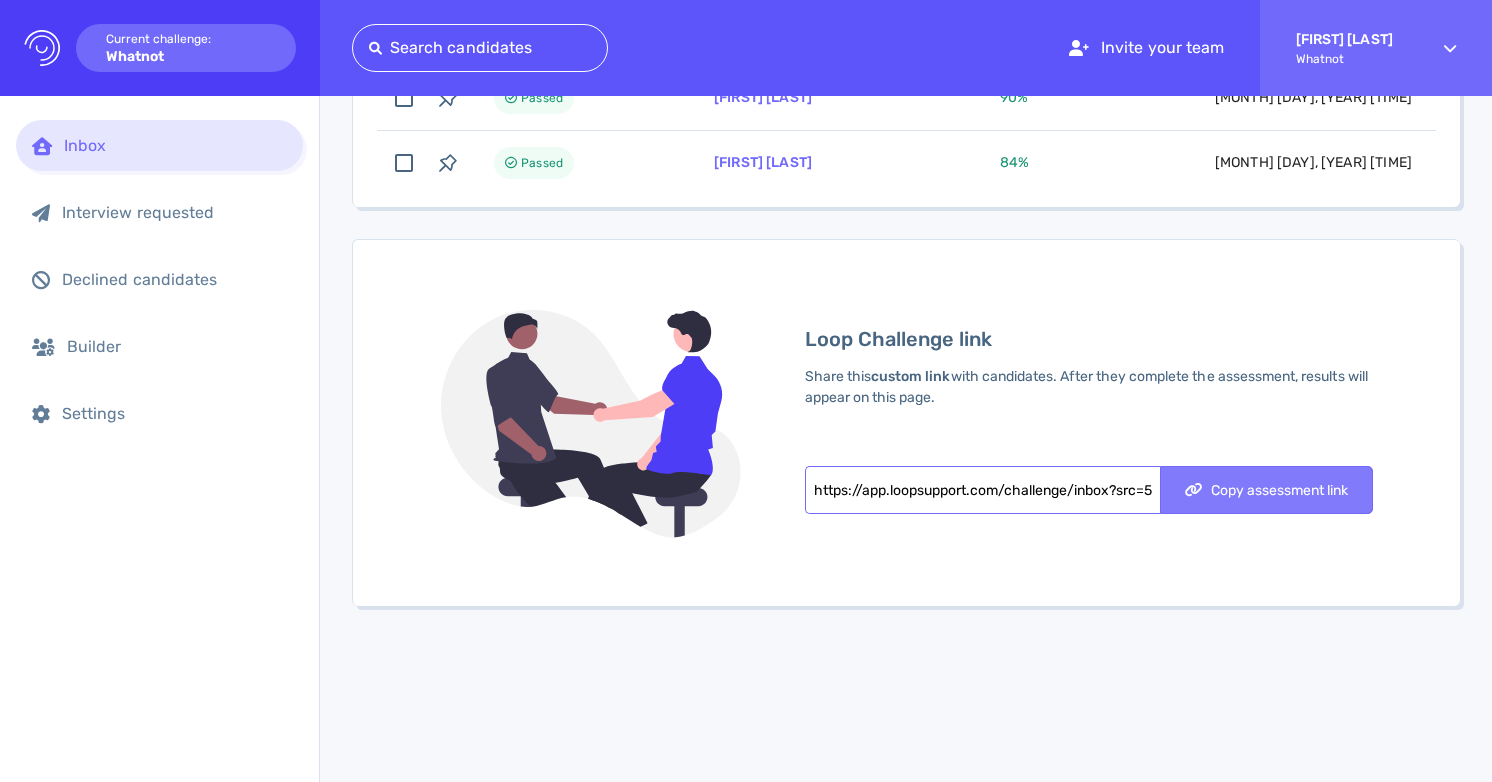 click on "Copy assessment link" at bounding box center [1266, 490] 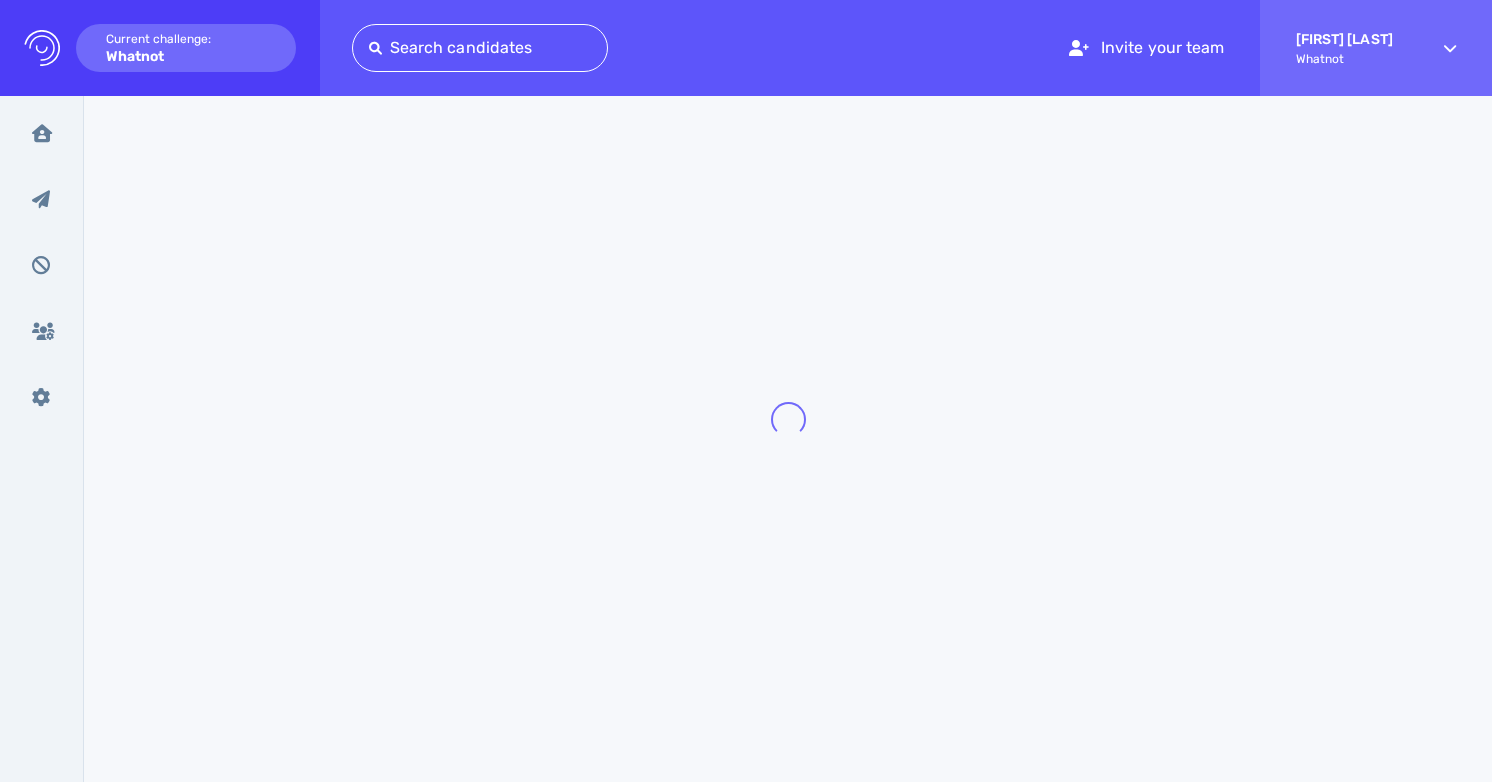 scroll, scrollTop: 0, scrollLeft: 0, axis: both 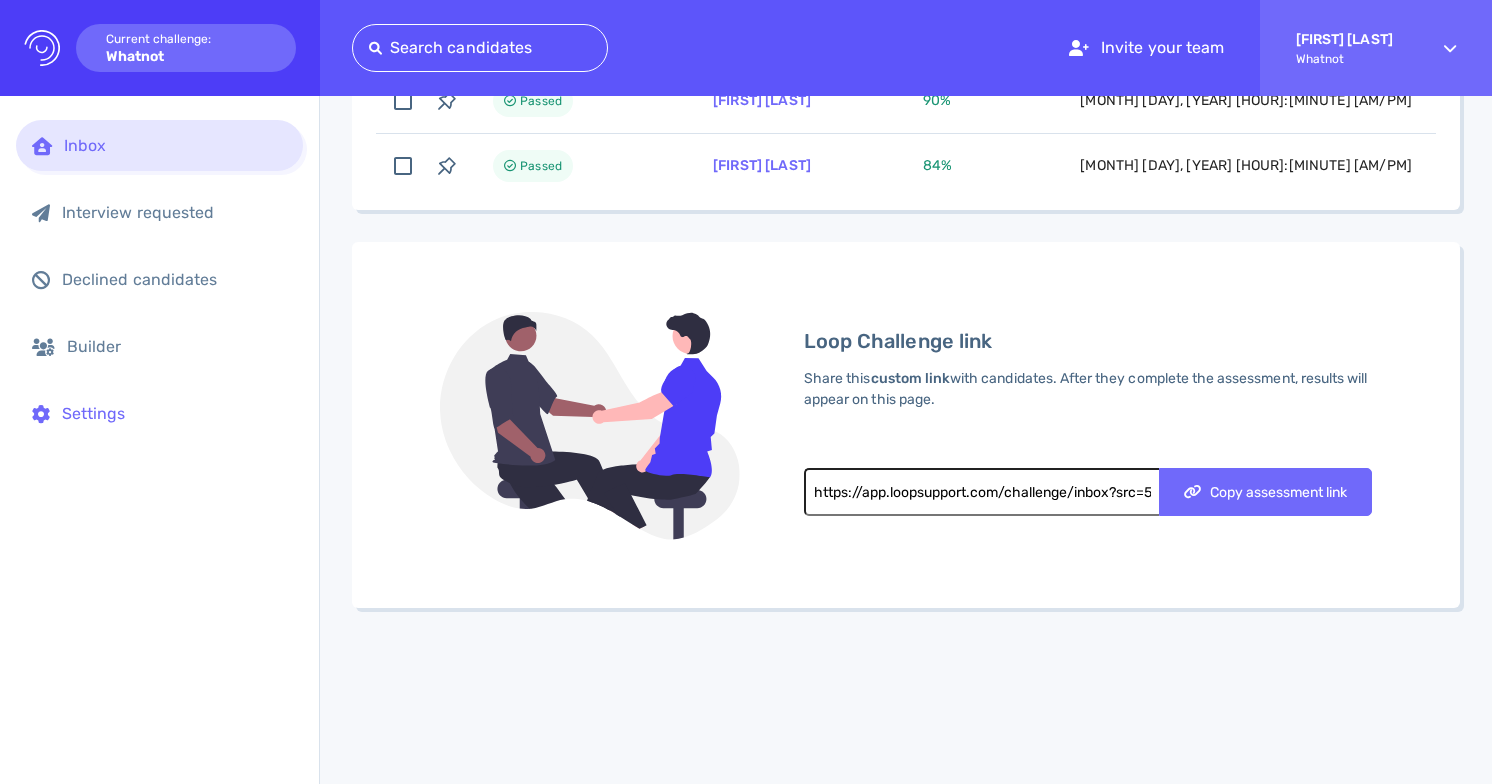 click on "Settings" at bounding box center [174, 413] 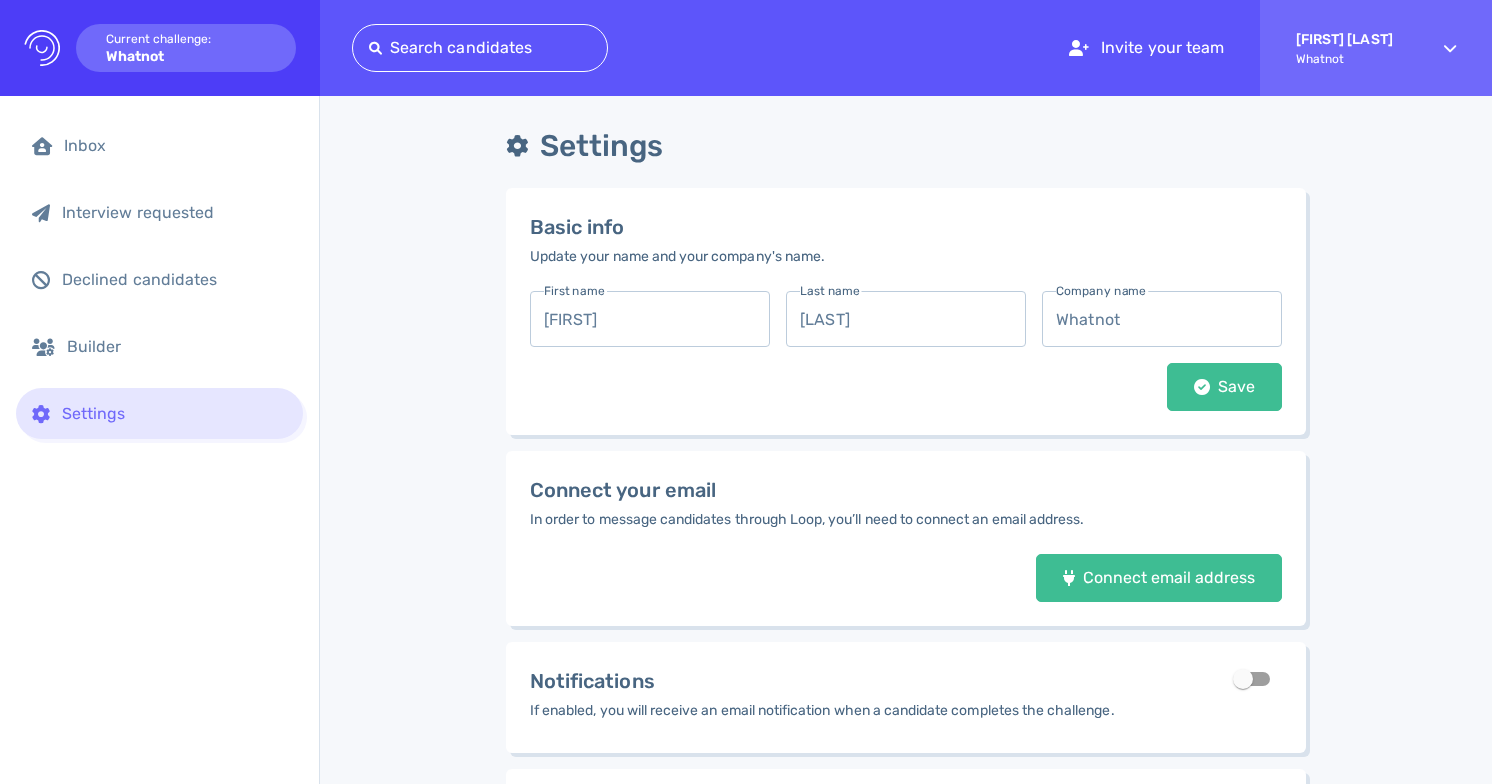 scroll, scrollTop: 0, scrollLeft: 0, axis: both 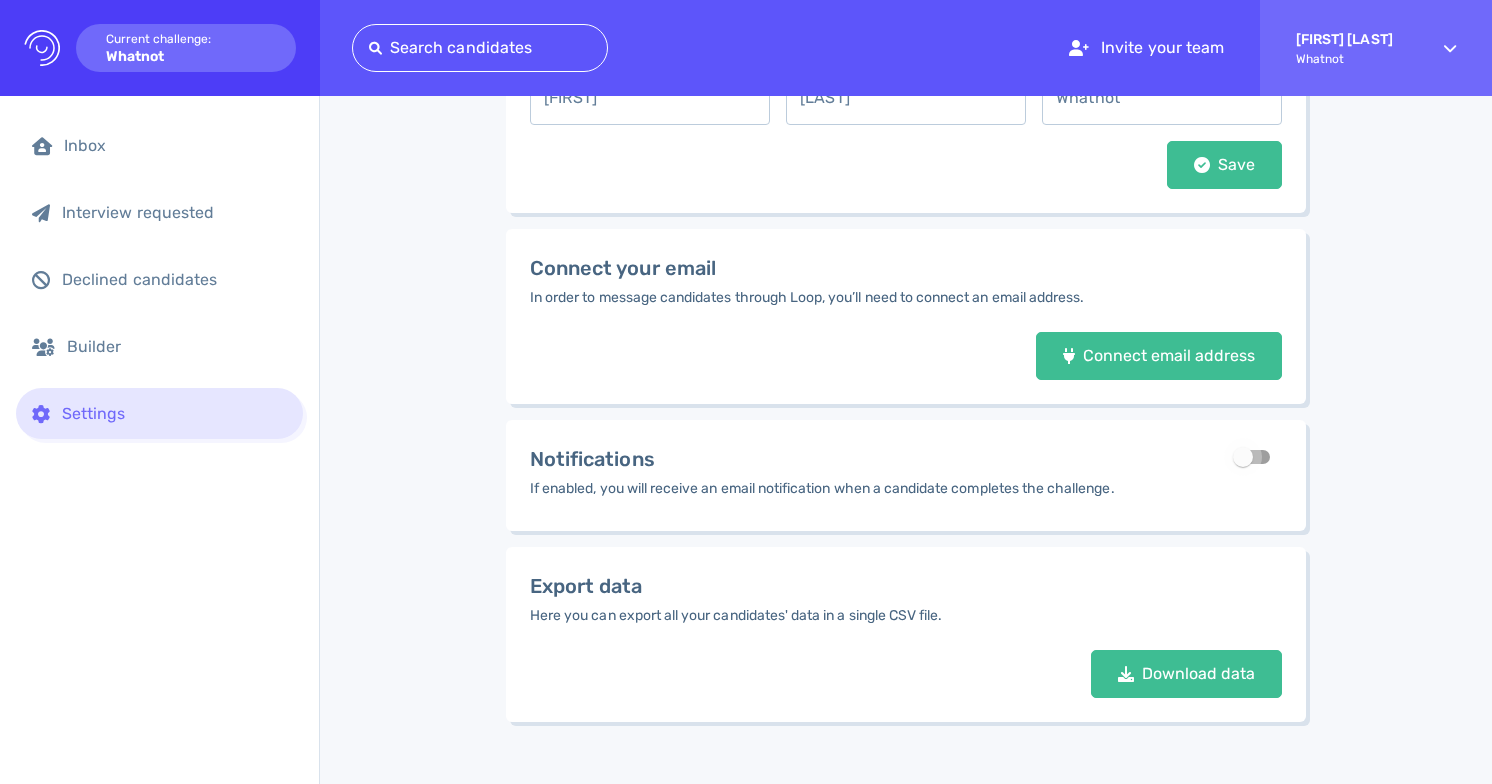 click at bounding box center [1243, 457] 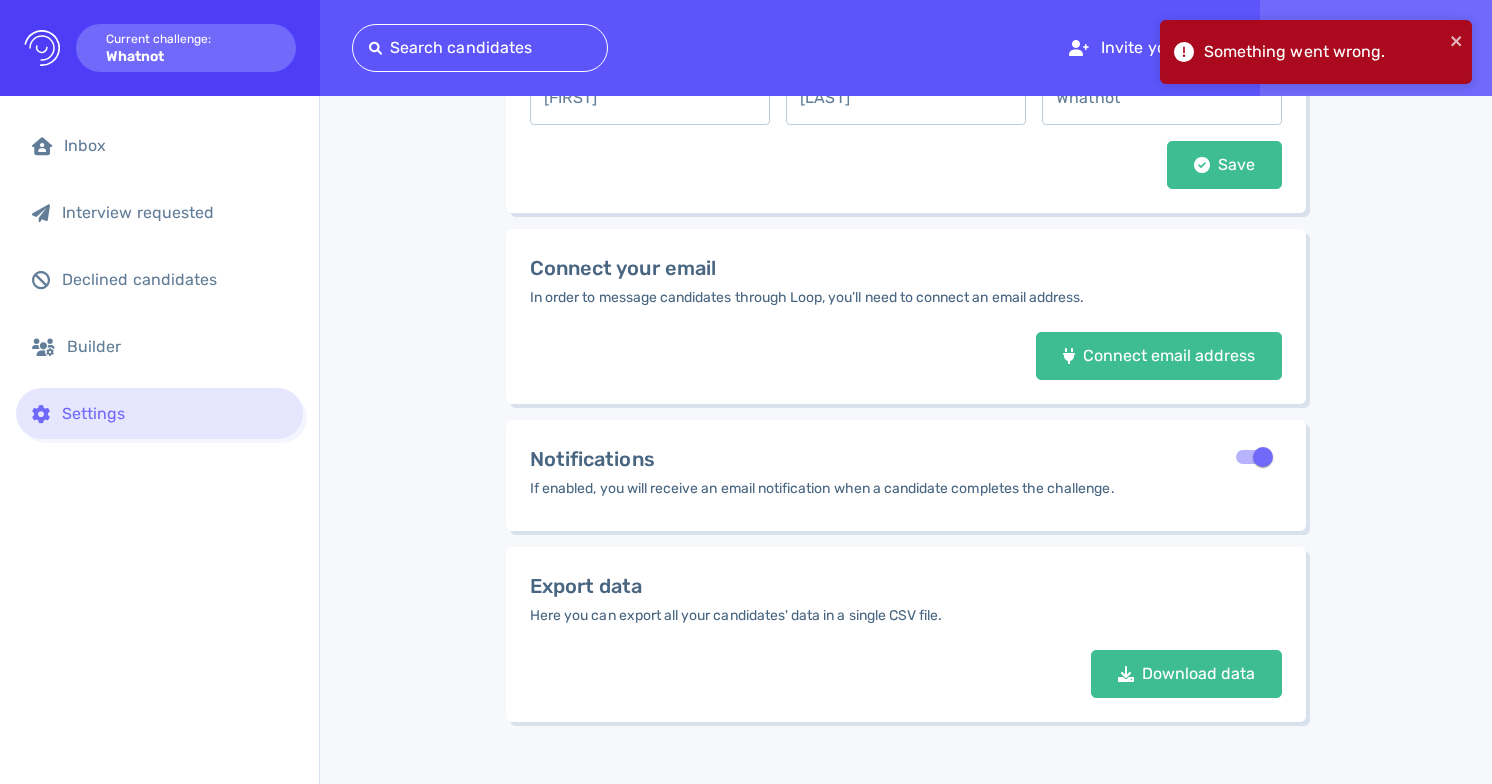 click on "Something went wrong." at bounding box center (1324, 52) 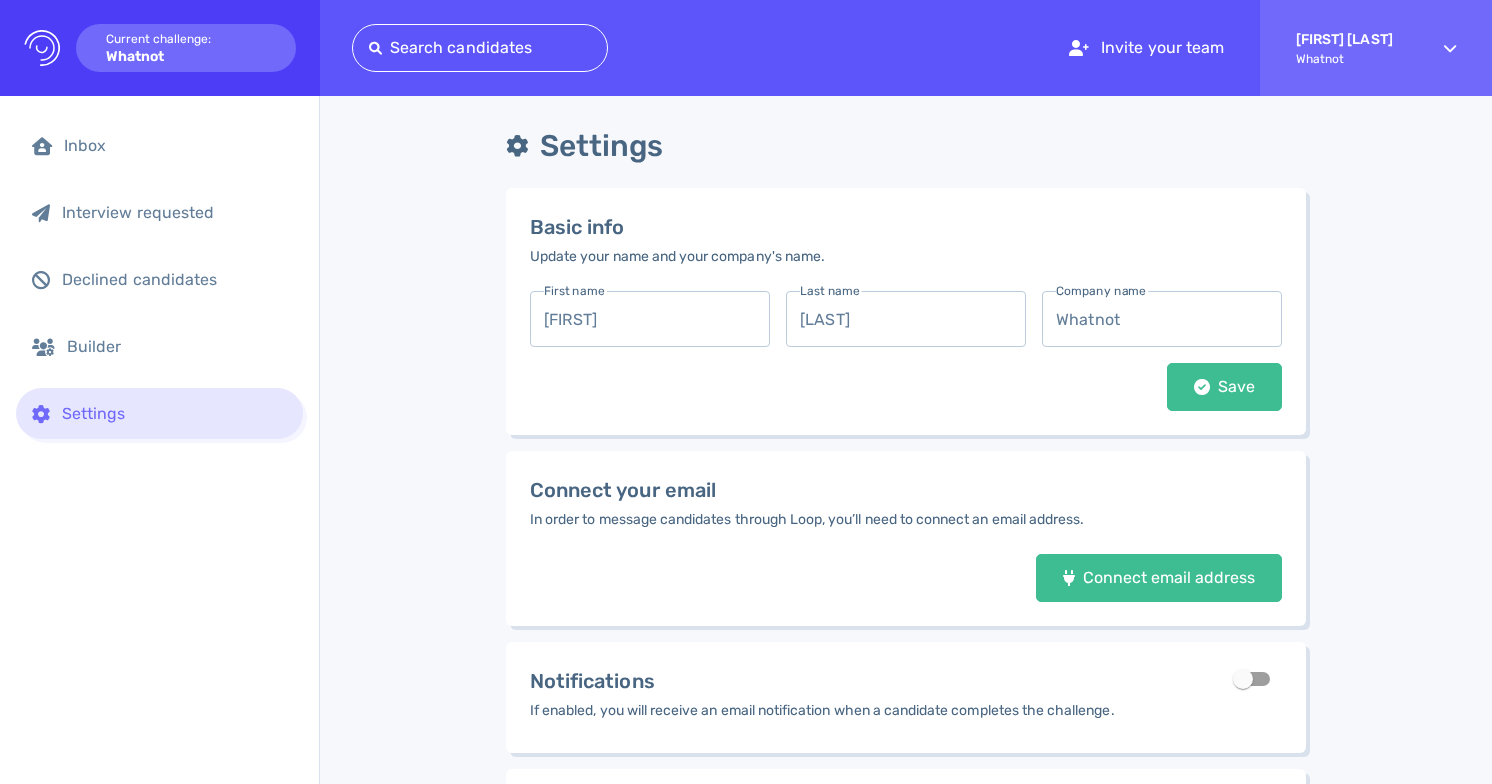 scroll, scrollTop: 0, scrollLeft: 0, axis: both 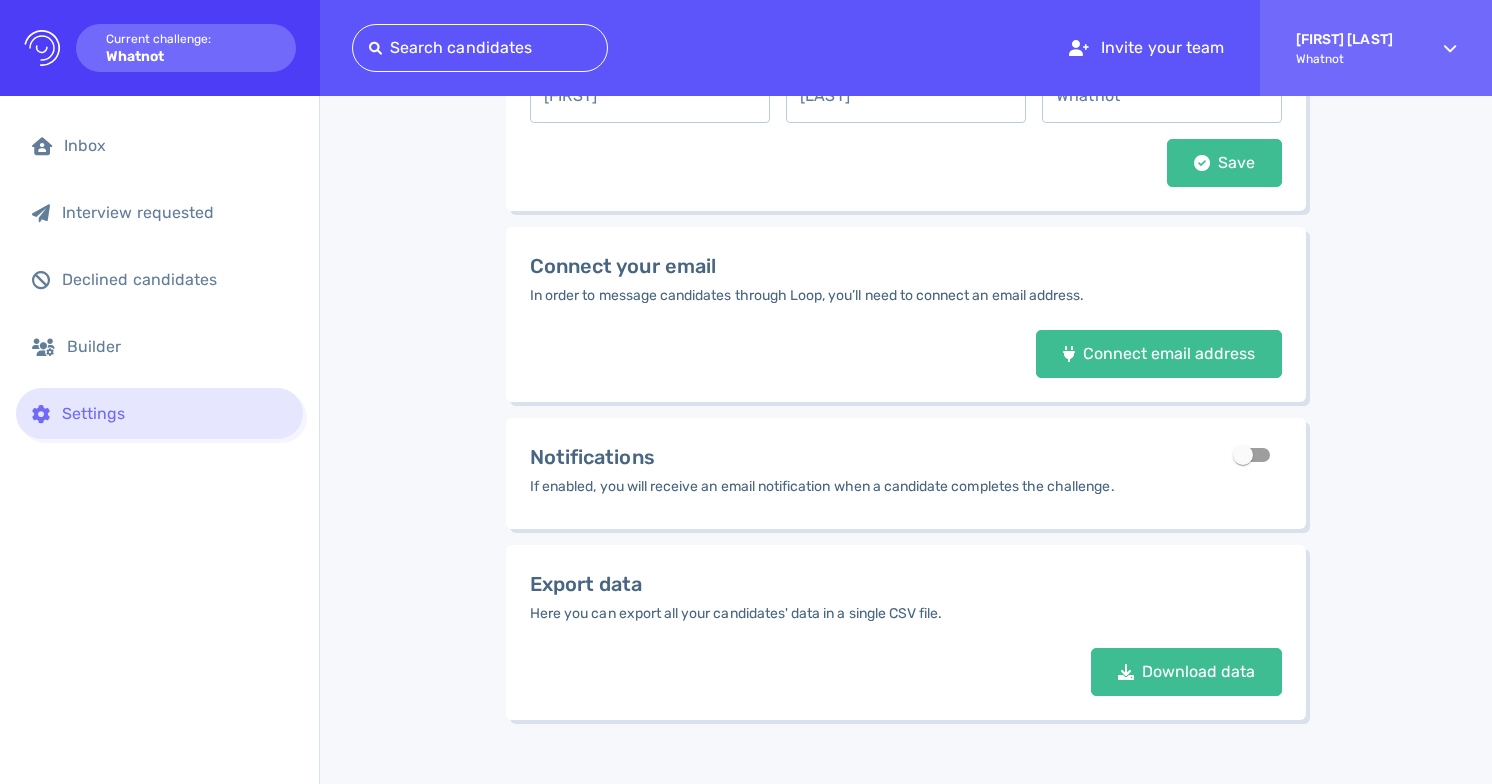 click at bounding box center (1243, 455) 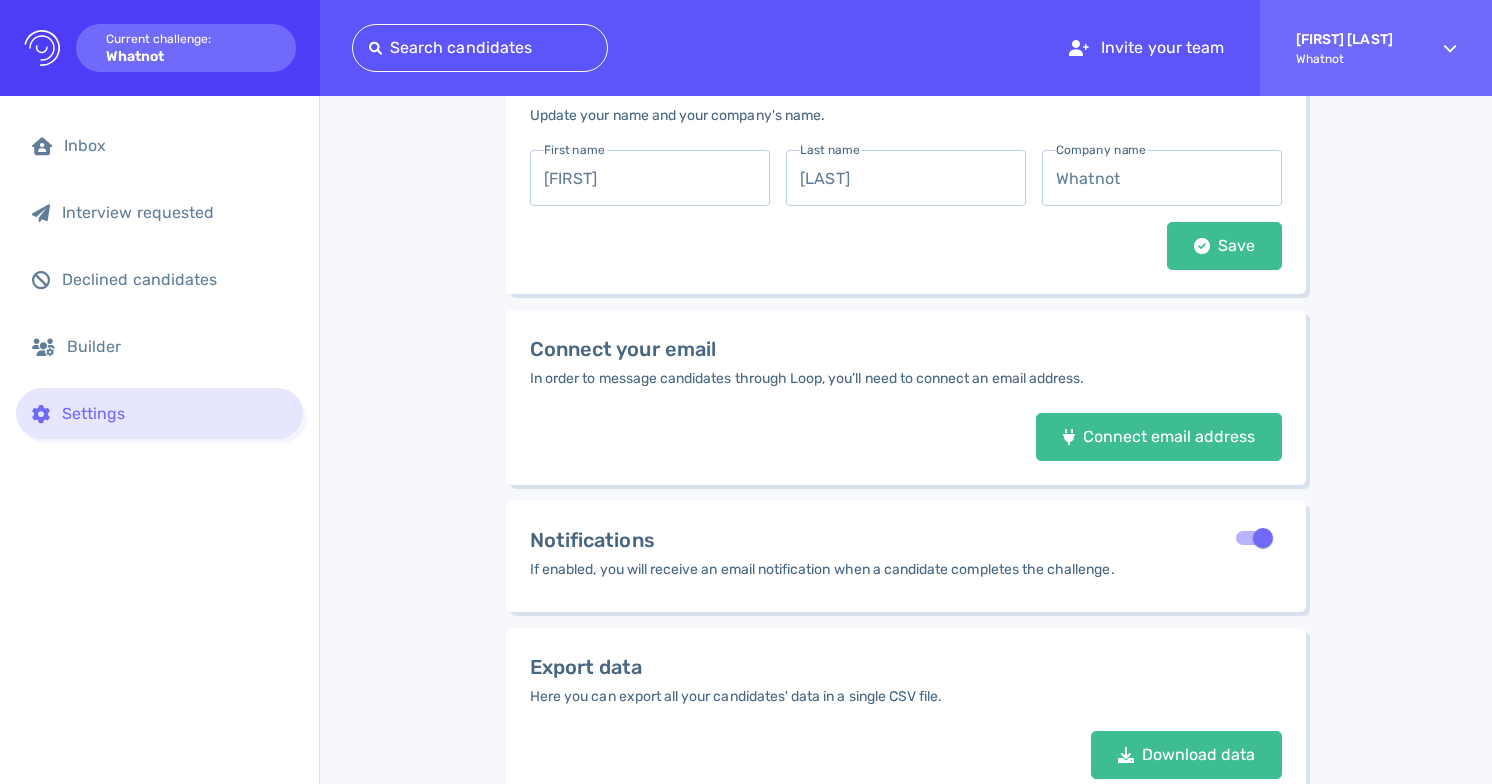 scroll, scrollTop: 155, scrollLeft: 0, axis: vertical 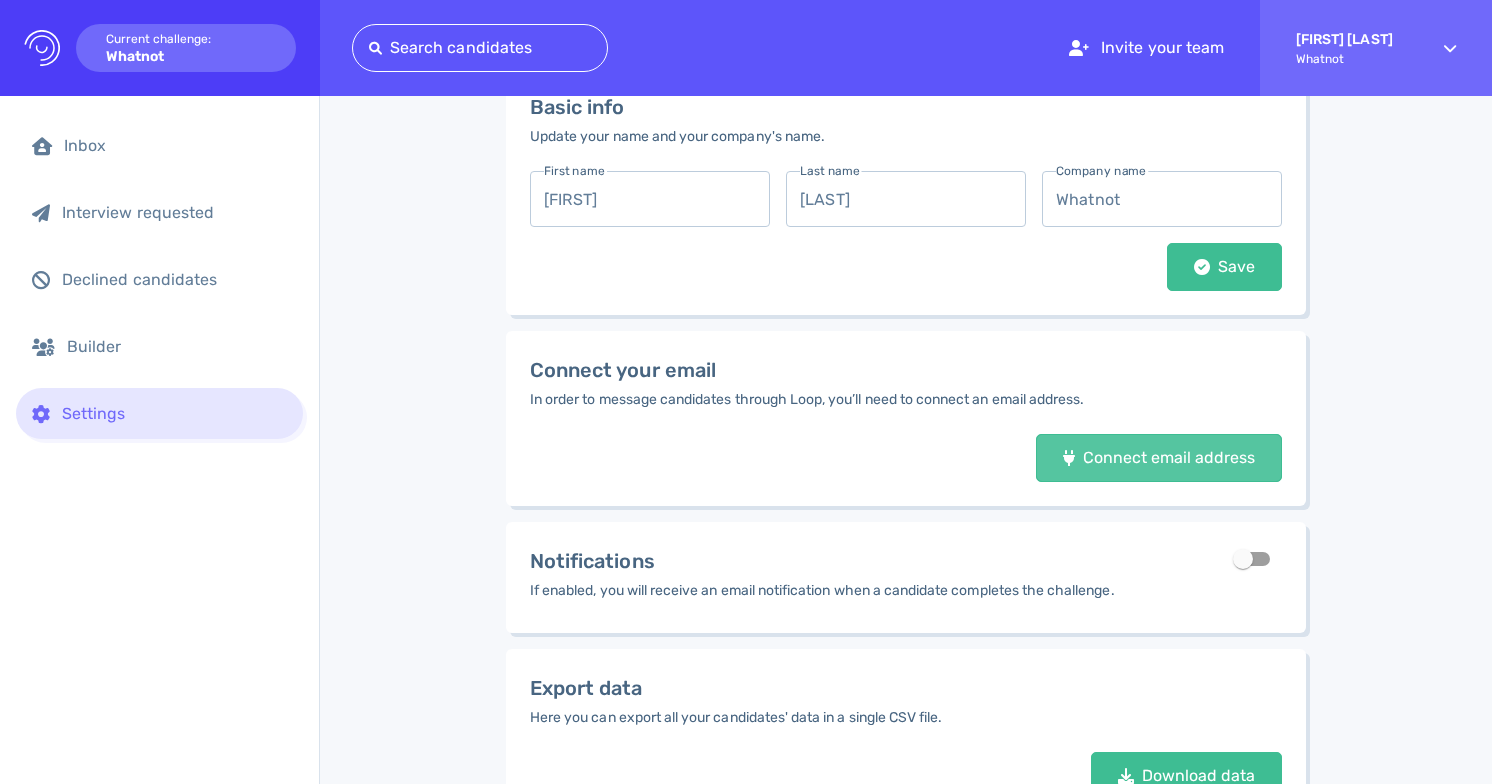 click on "Connect email address" at bounding box center [1159, 458] 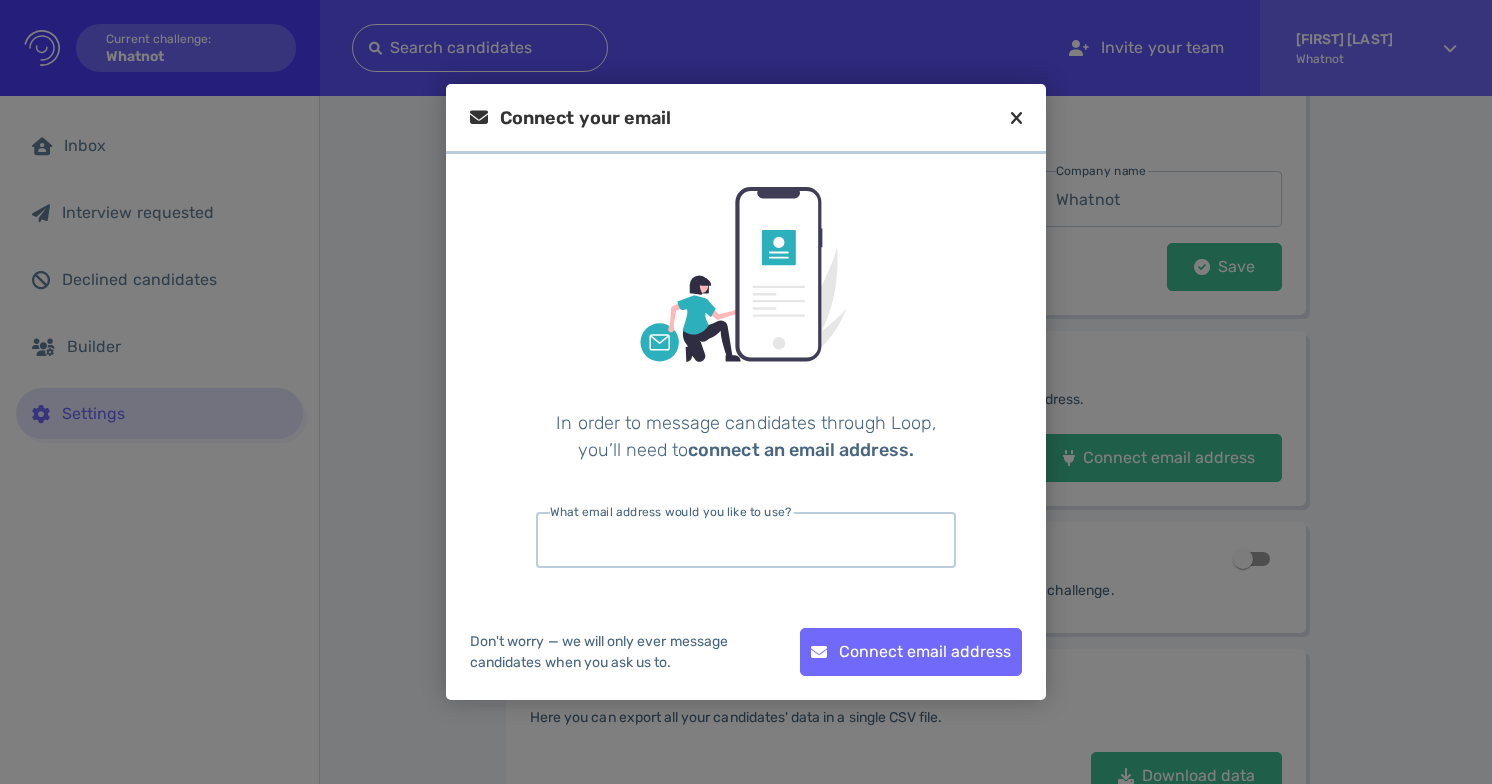 type on "[EMAIL]" 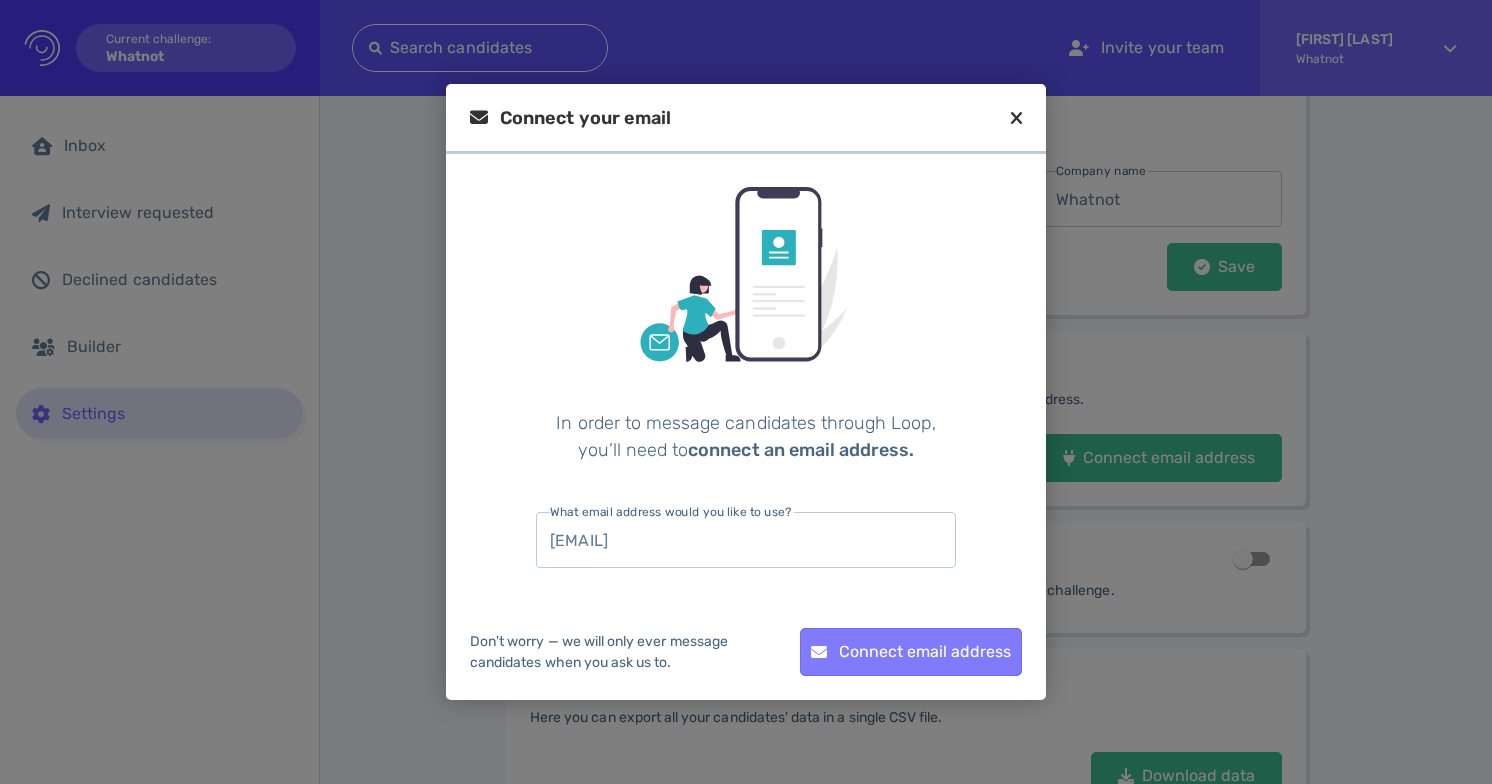 click on "Connect email address" at bounding box center [911, 652] 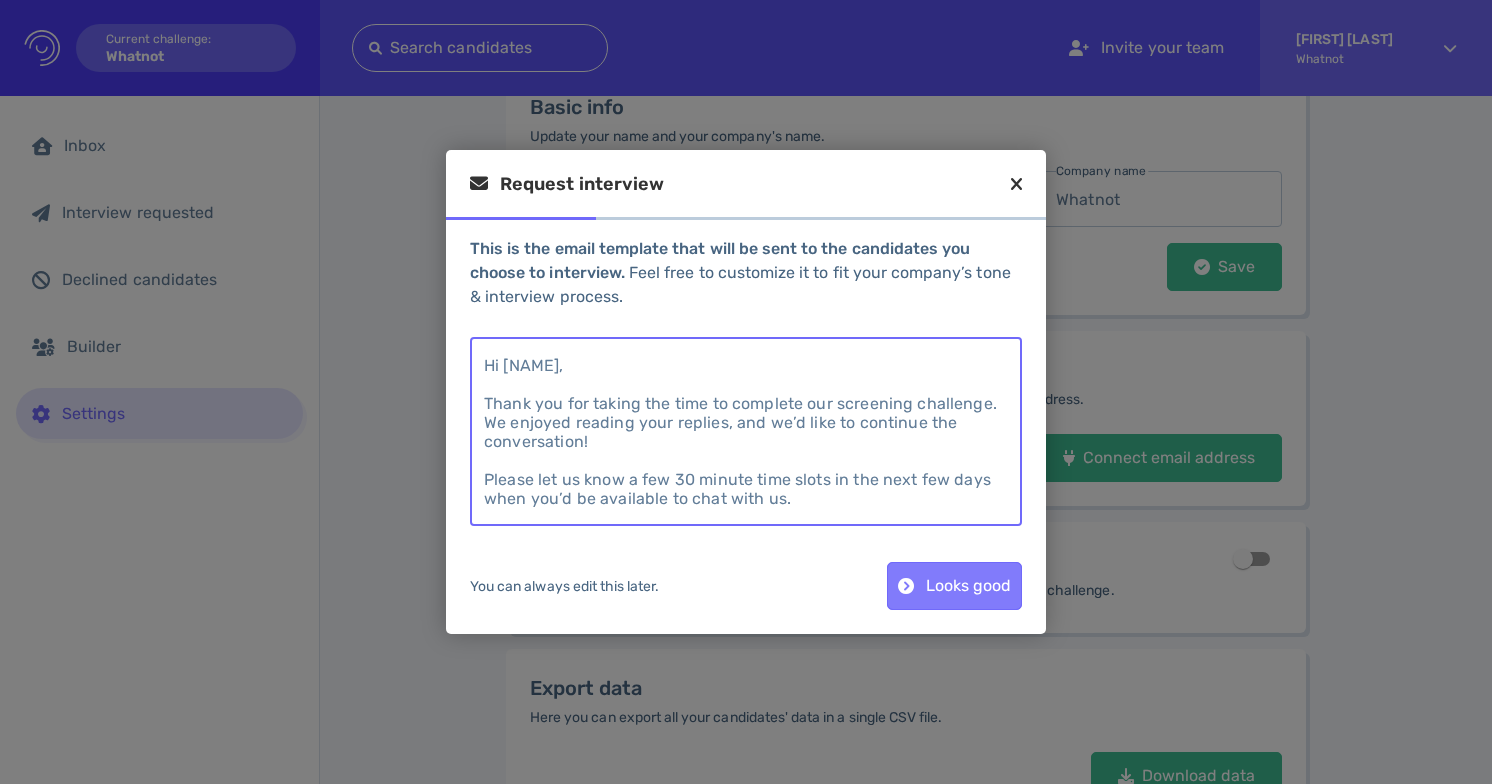 click on "Looks good" at bounding box center [954, 586] 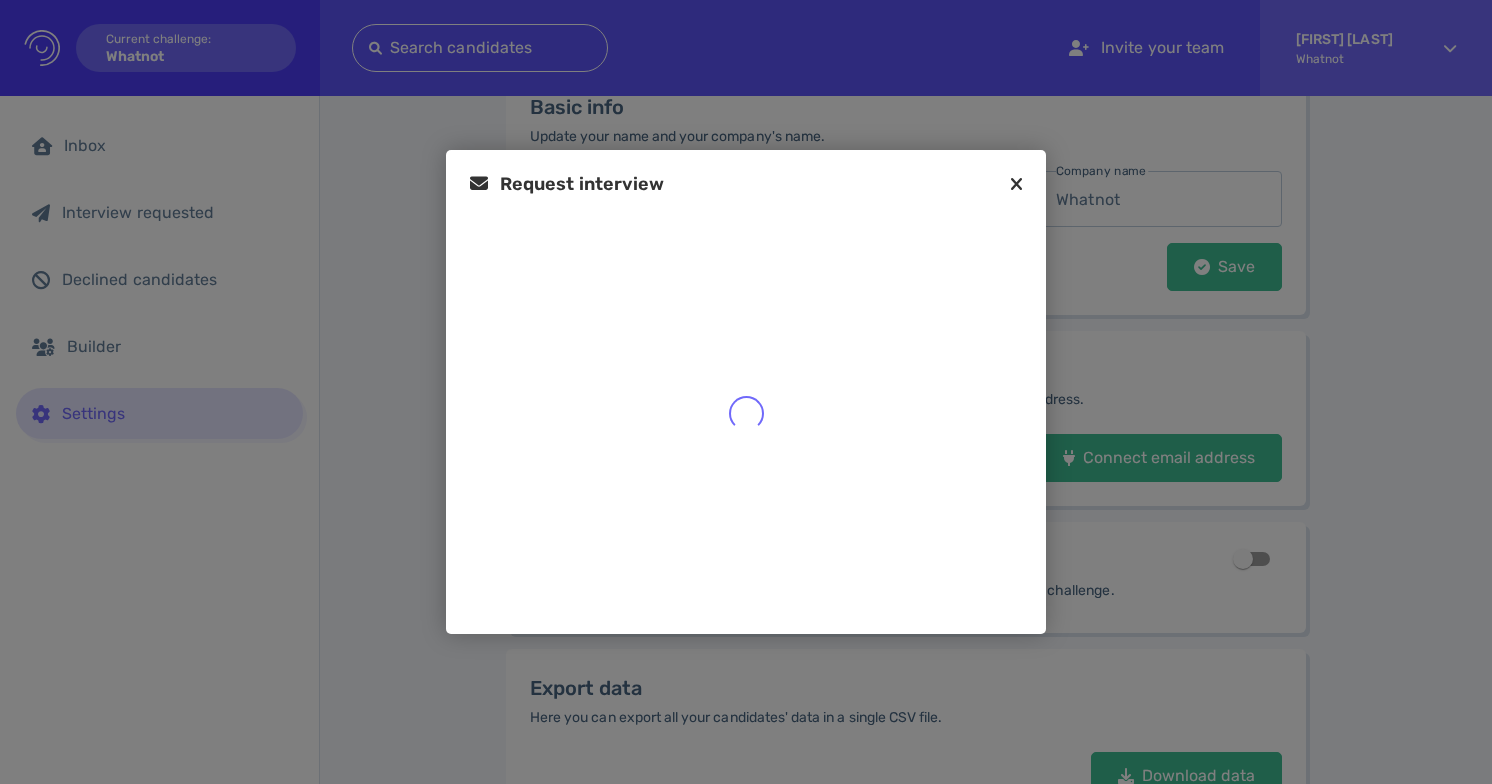 type on "Hi {{FIRST-NAME}},
Thank you for taking the time to complete our screening challenge. While we enjoyed reading your responses to customers, we have decided to move forward with other candidates.
We wish you all the best in your job search!" 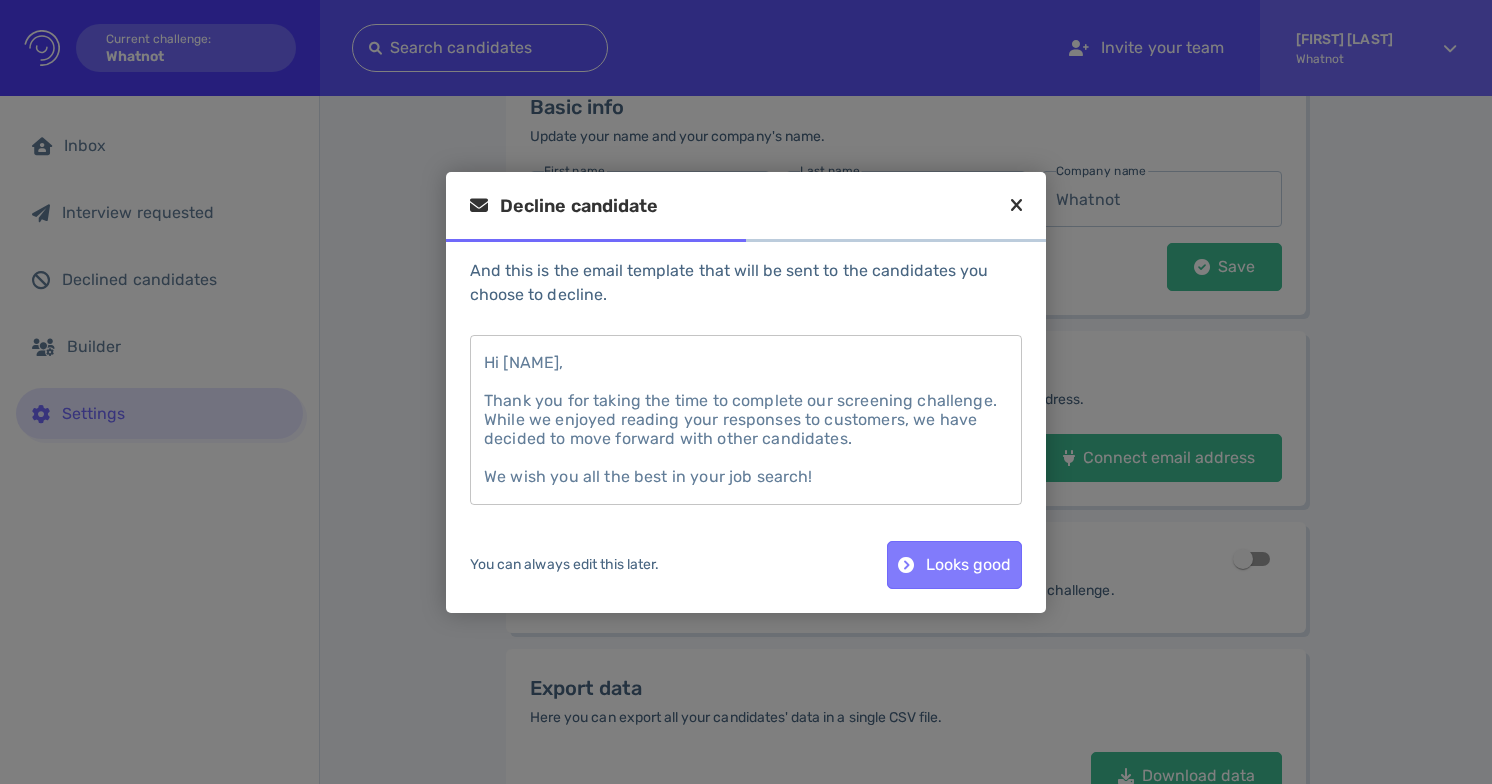 click on "Looks good" at bounding box center [954, 565] 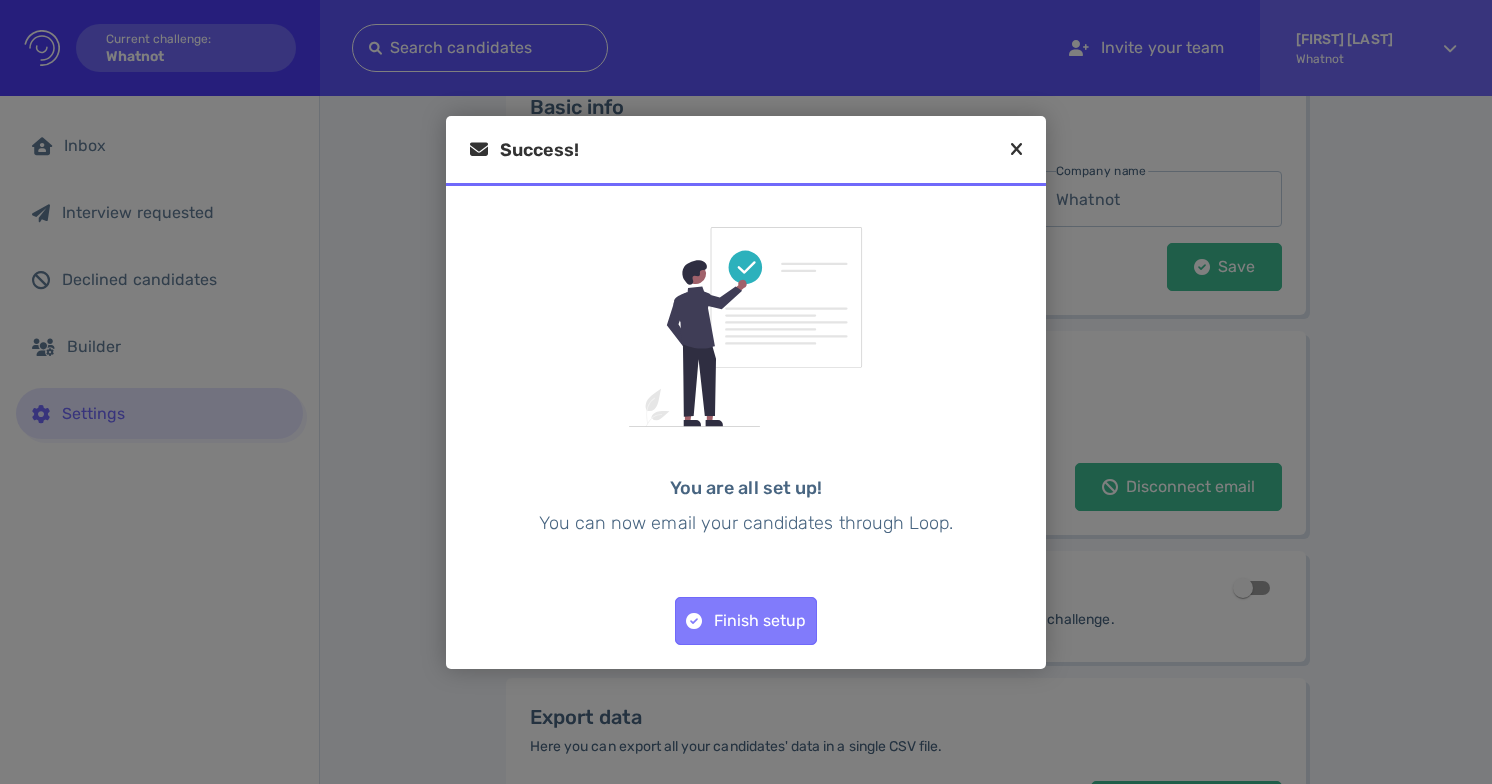 click on "Finish setup" at bounding box center (746, 621) 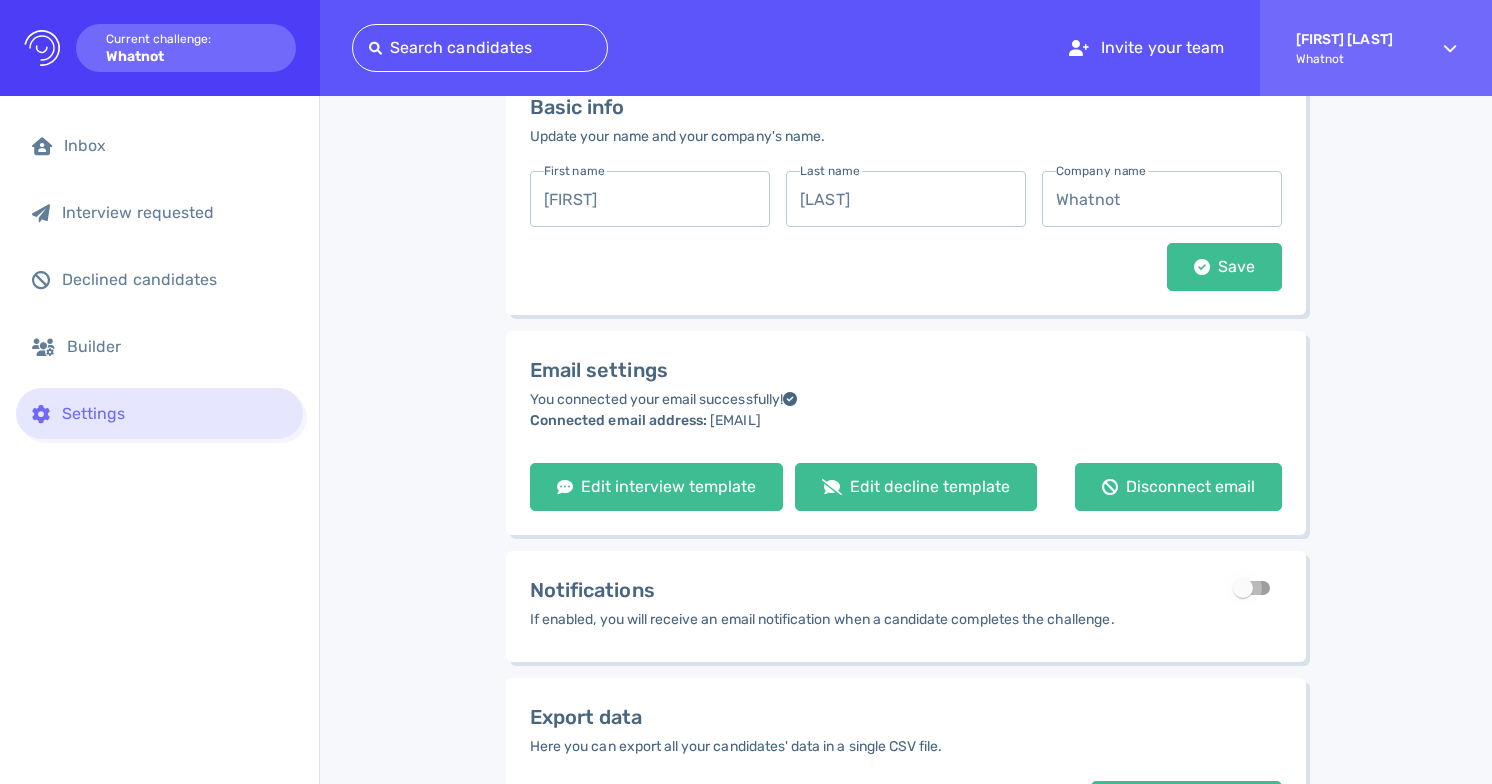 click at bounding box center (1243, 588) 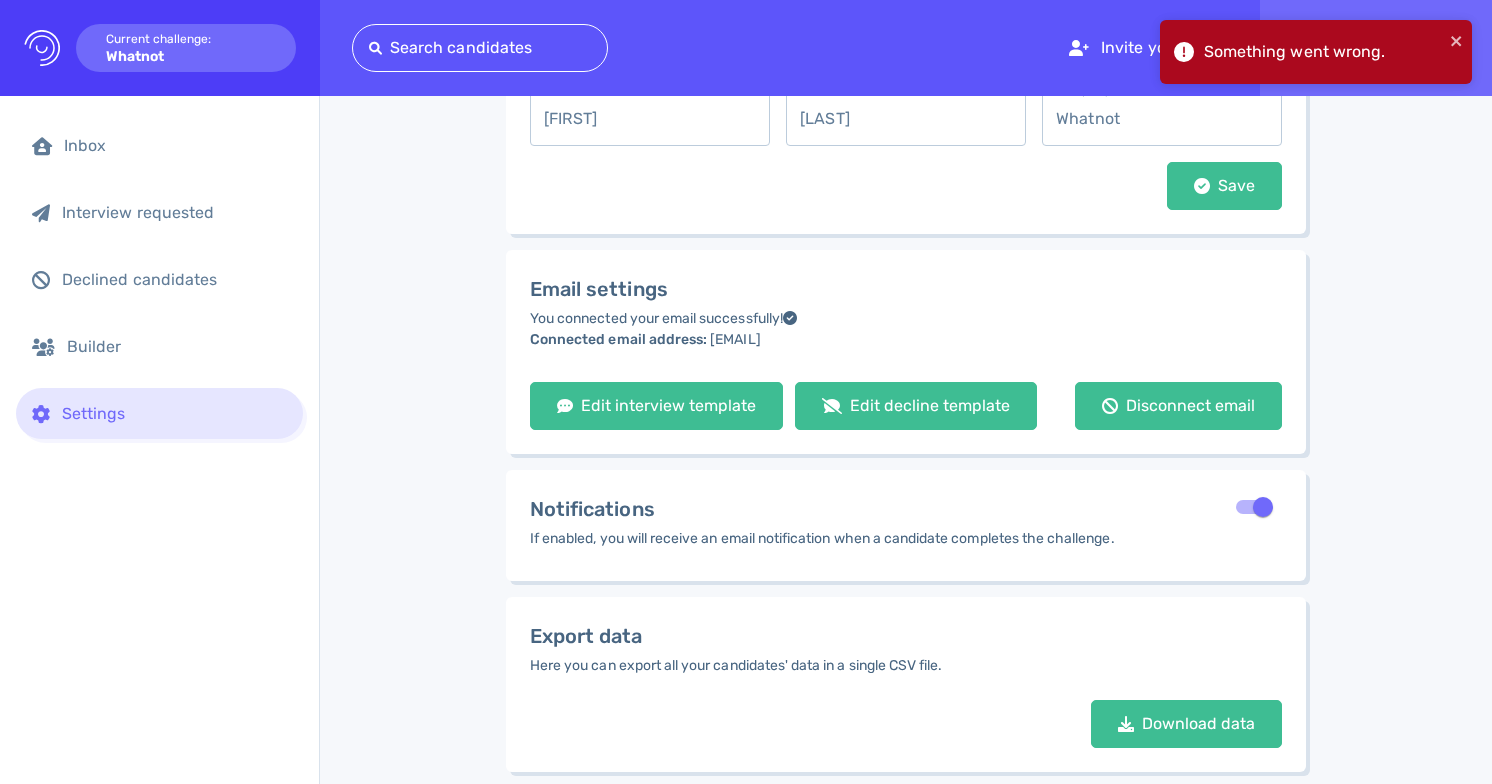 scroll, scrollTop: 257, scrollLeft: 0, axis: vertical 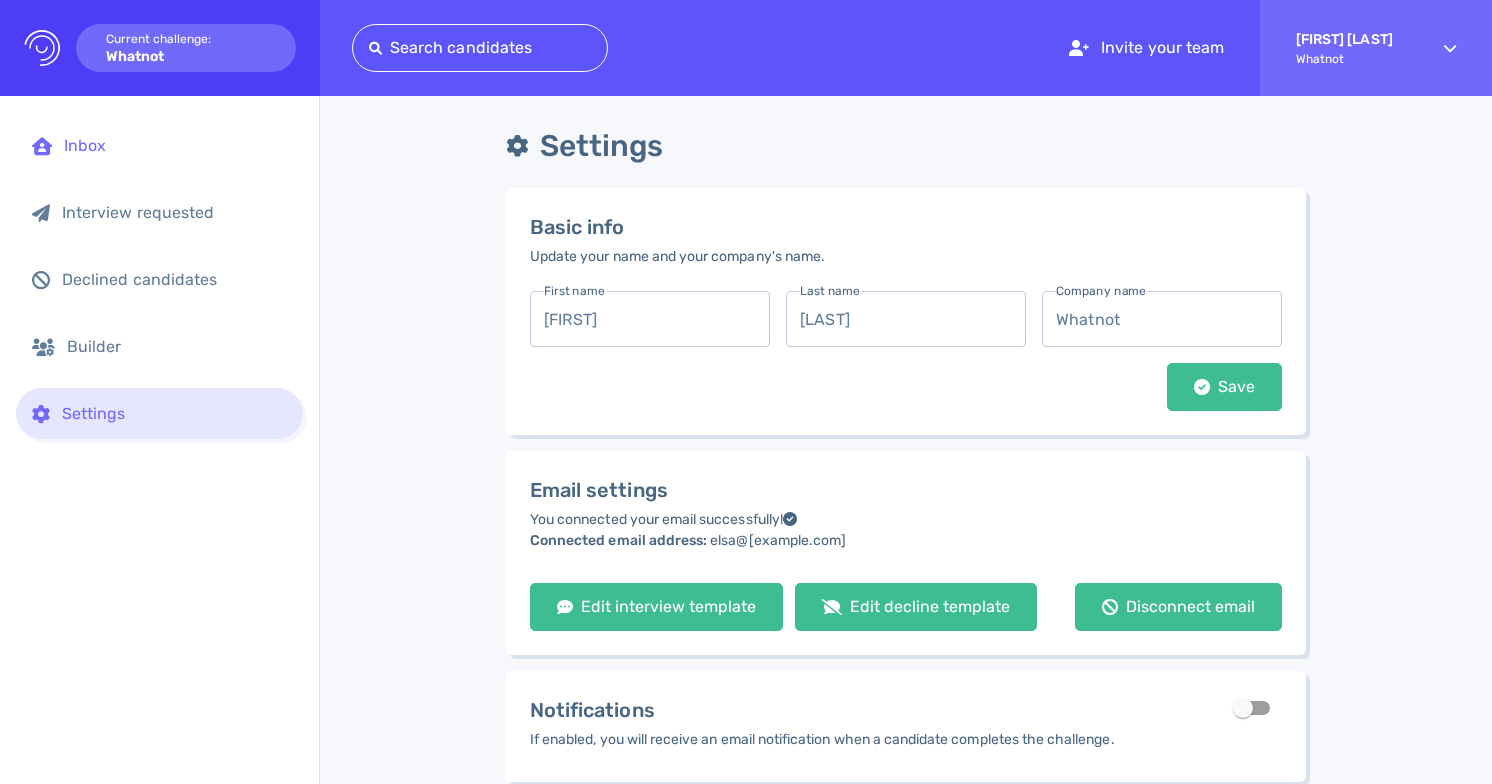 click on "Inbox" at bounding box center (159, 145) 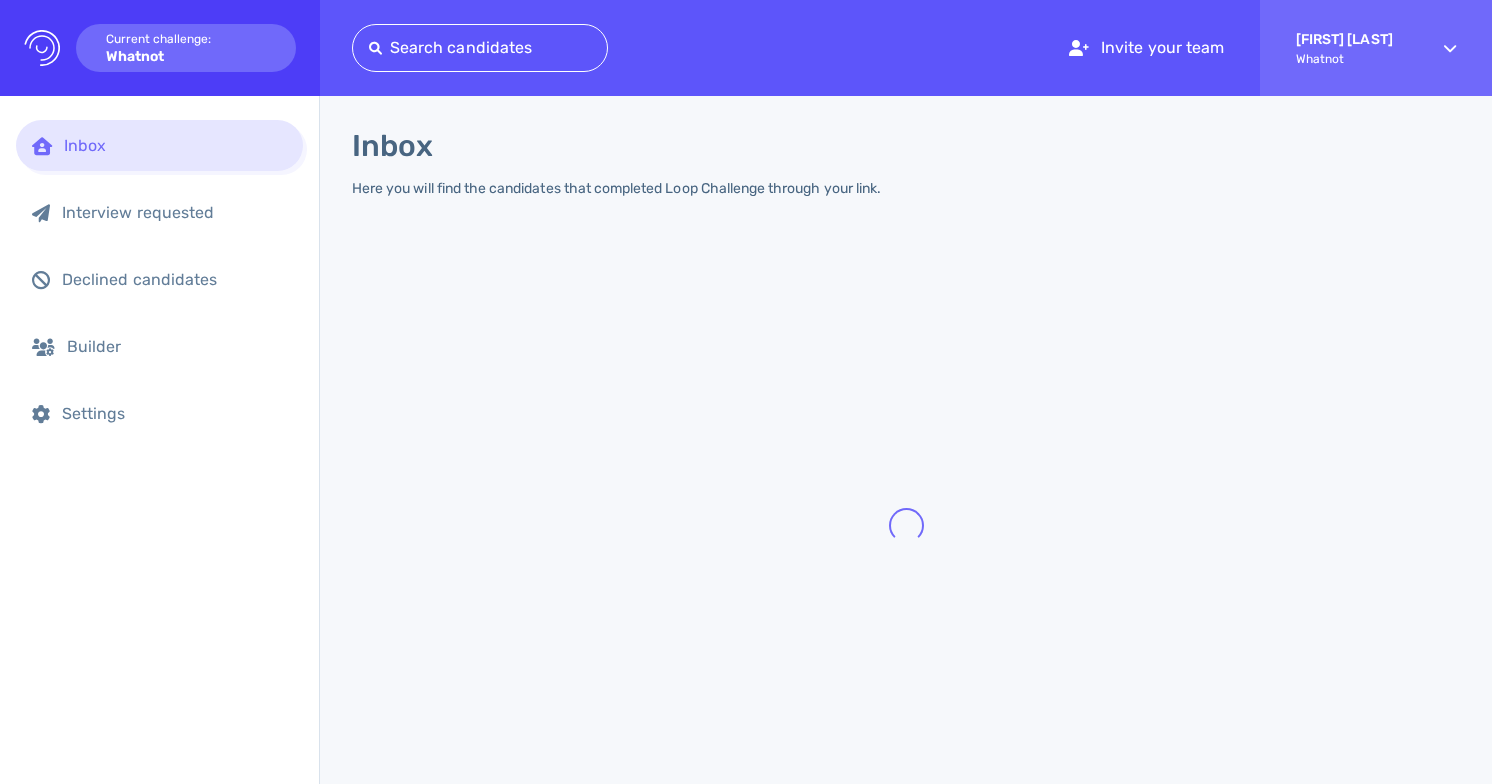 scroll, scrollTop: 0, scrollLeft: 0, axis: both 